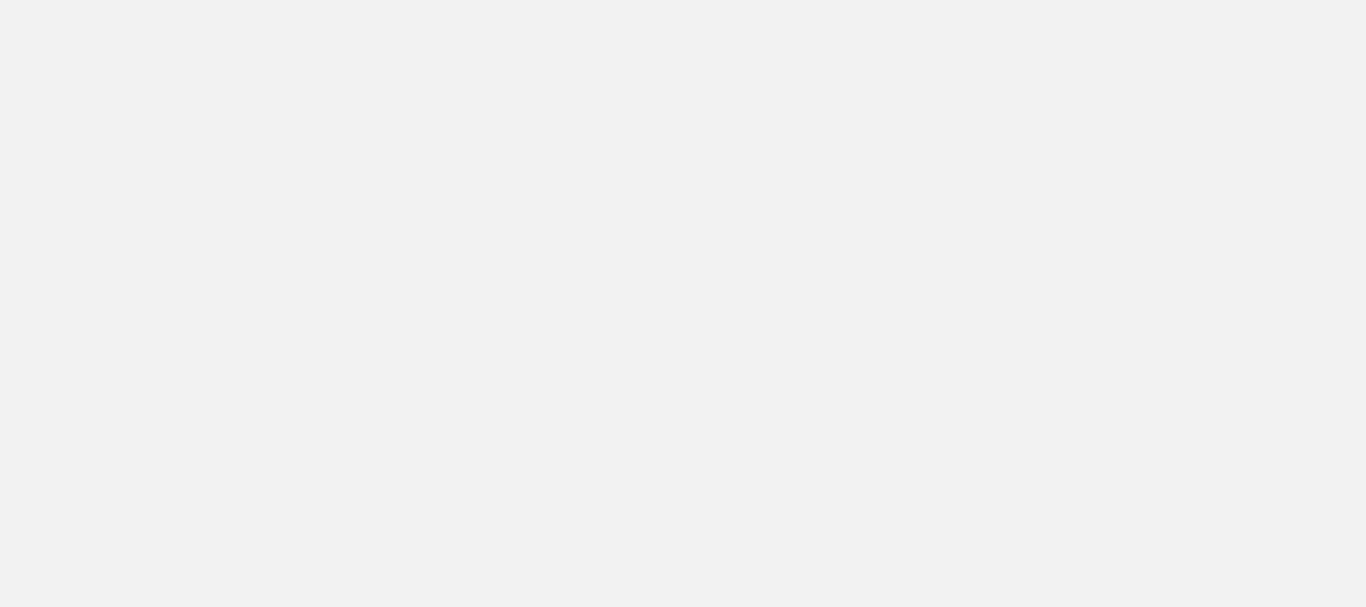 scroll, scrollTop: 0, scrollLeft: 0, axis: both 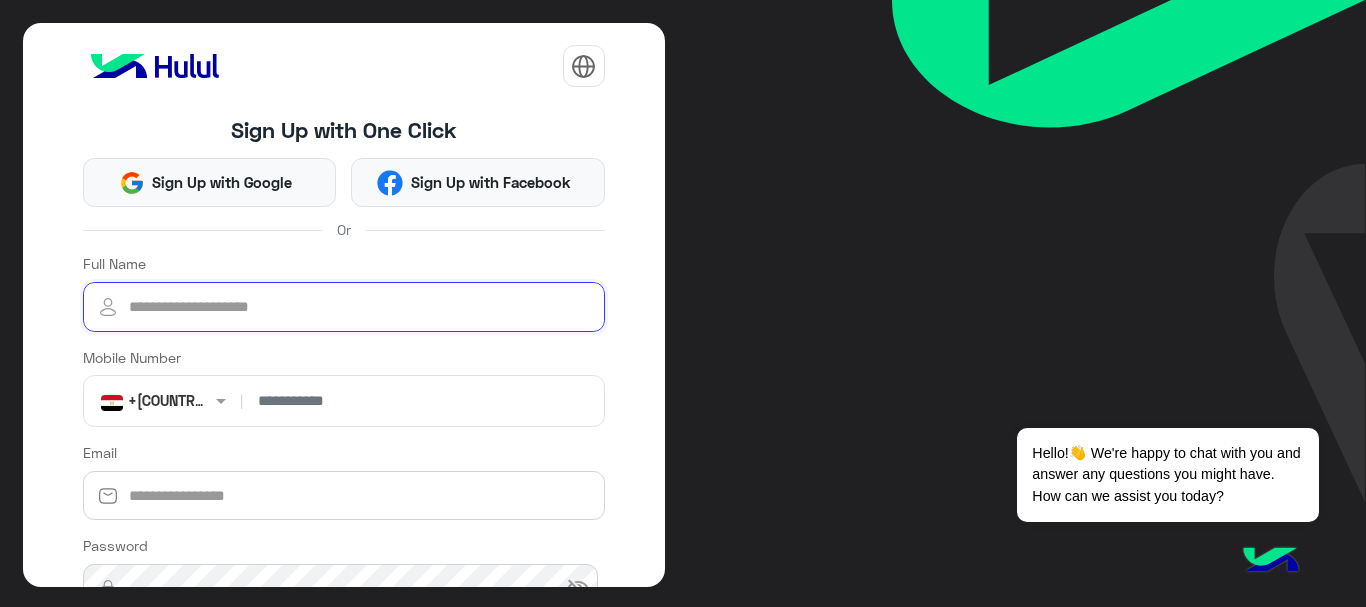 click on "Full Name" at bounding box center (344, 307) 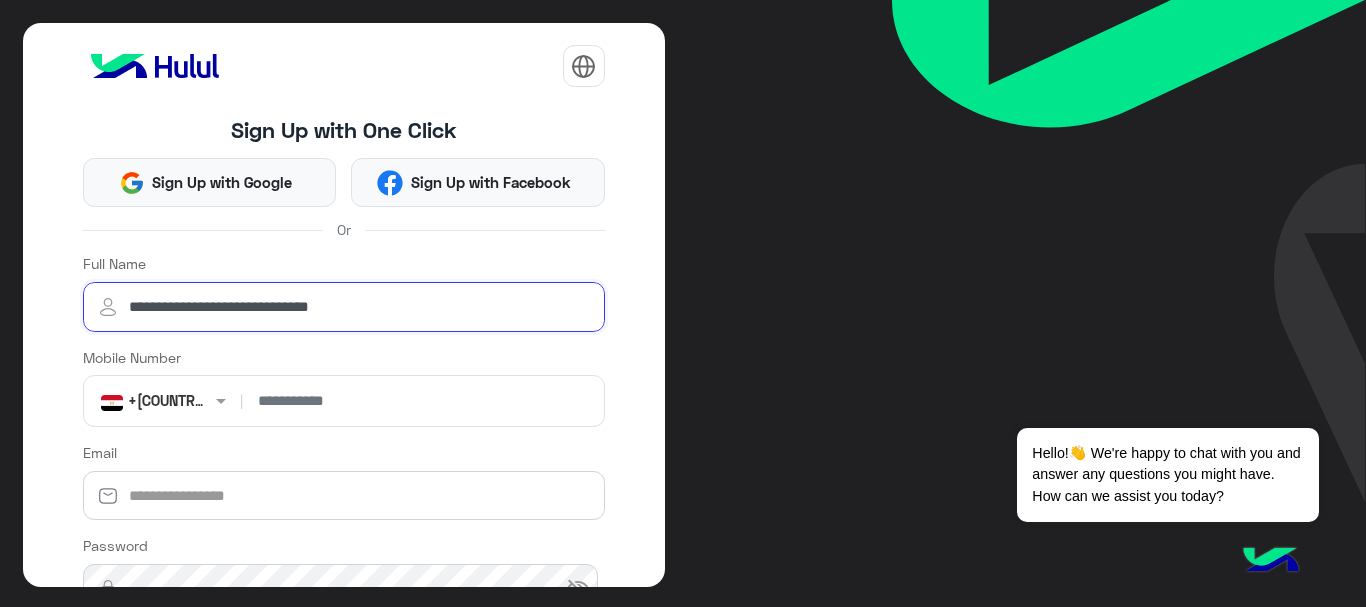 type on "**********" 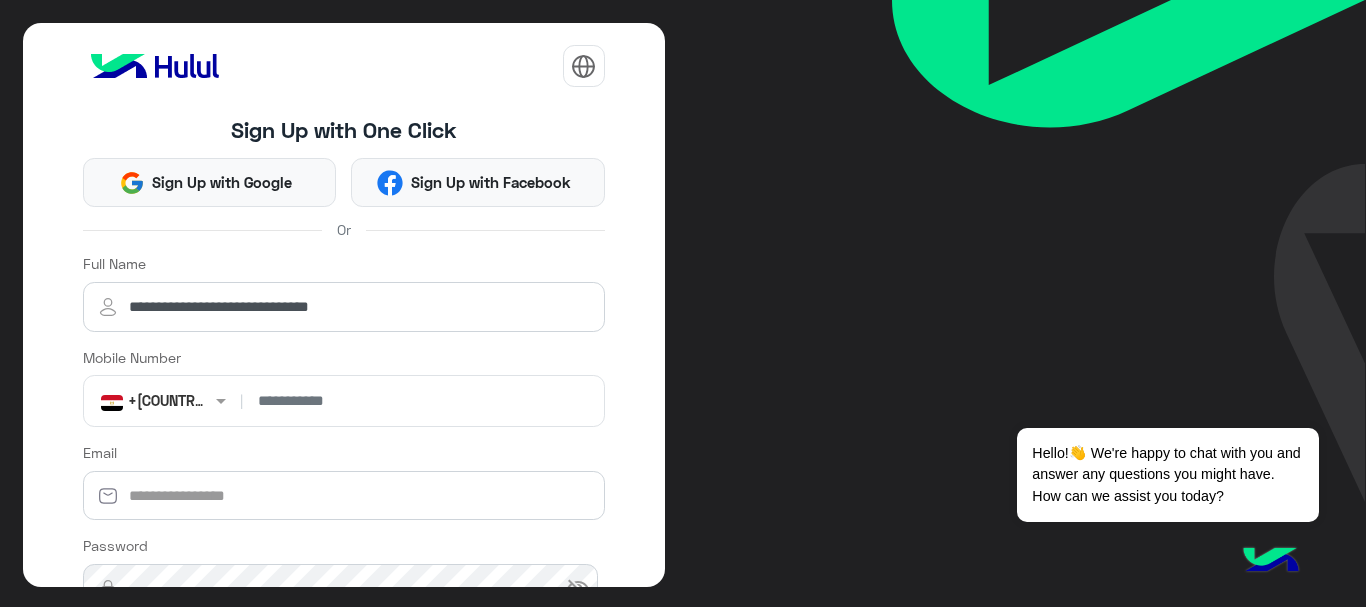 click 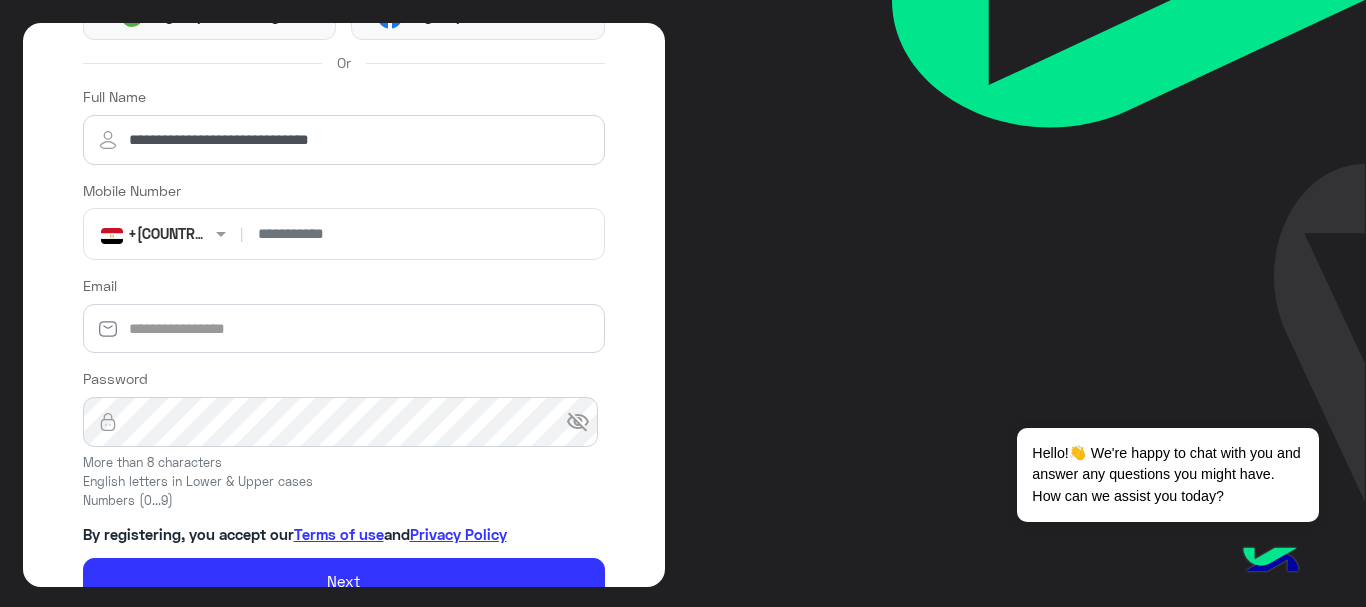 scroll, scrollTop: 191, scrollLeft: 0, axis: vertical 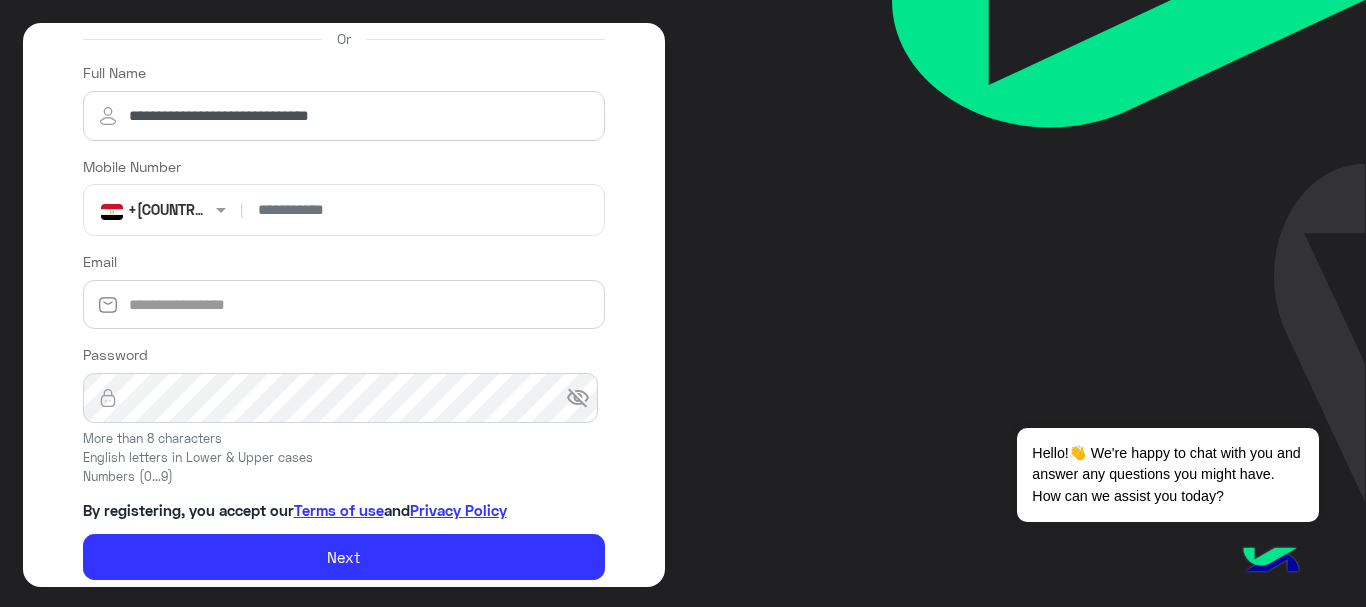 type on "**********" 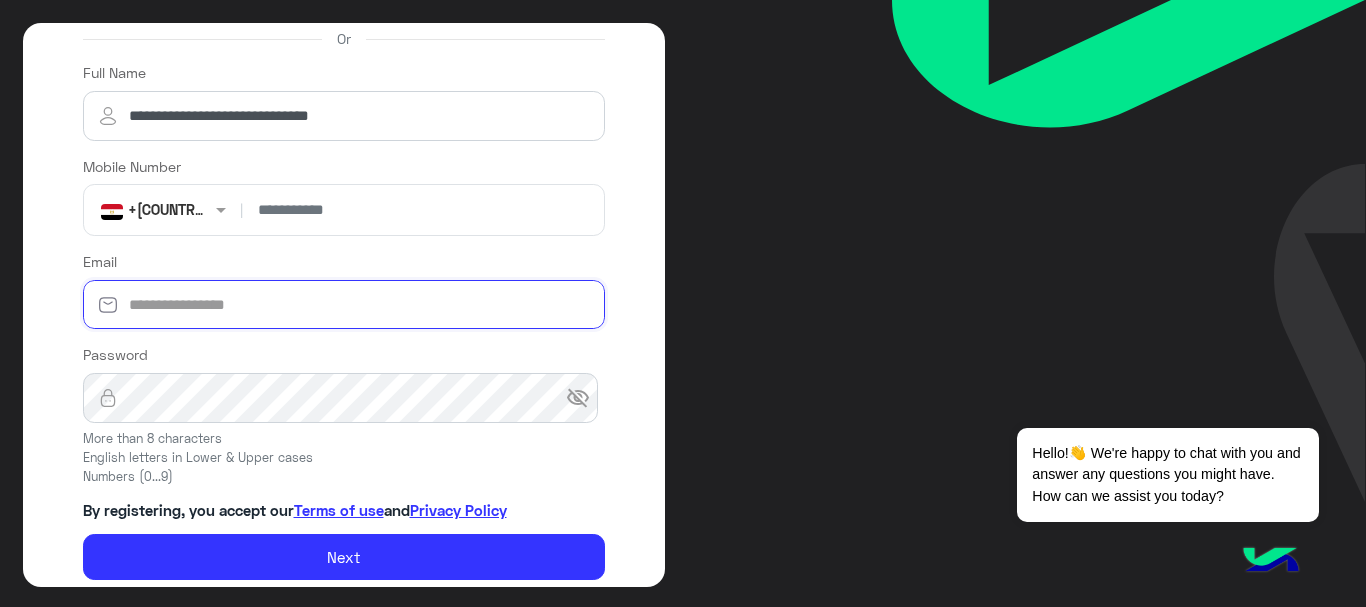click on "Email" at bounding box center (344, 305) 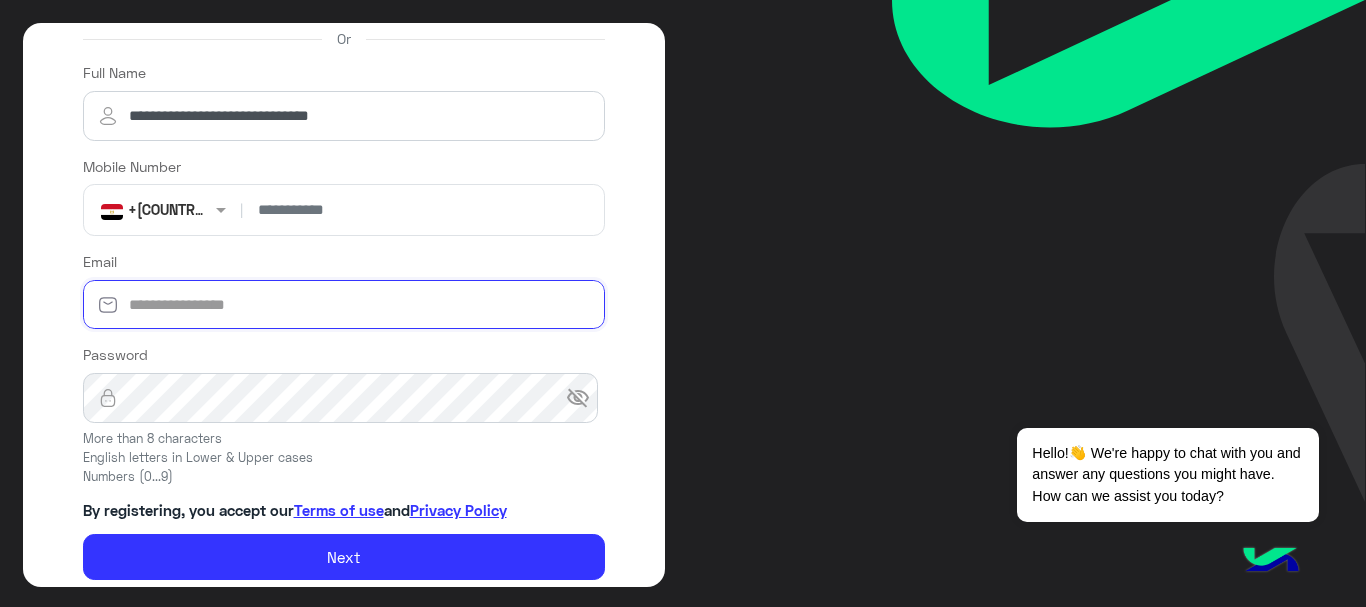 type on "**********" 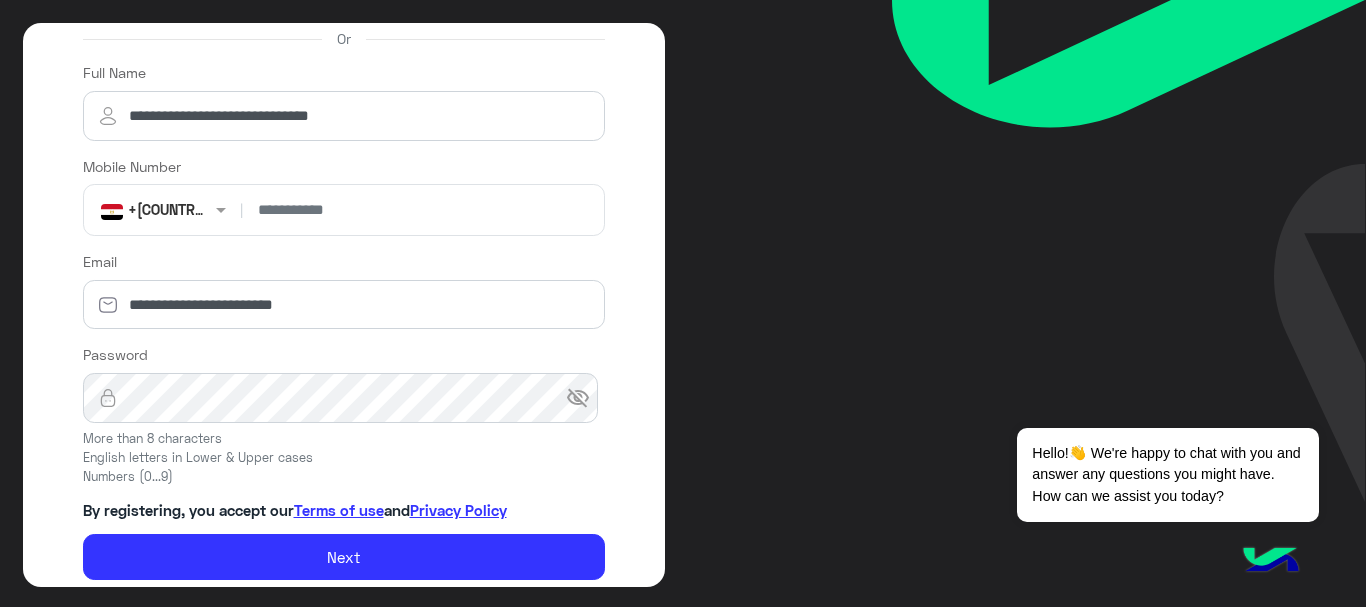 click on "visibility_off" at bounding box center [578, 398] 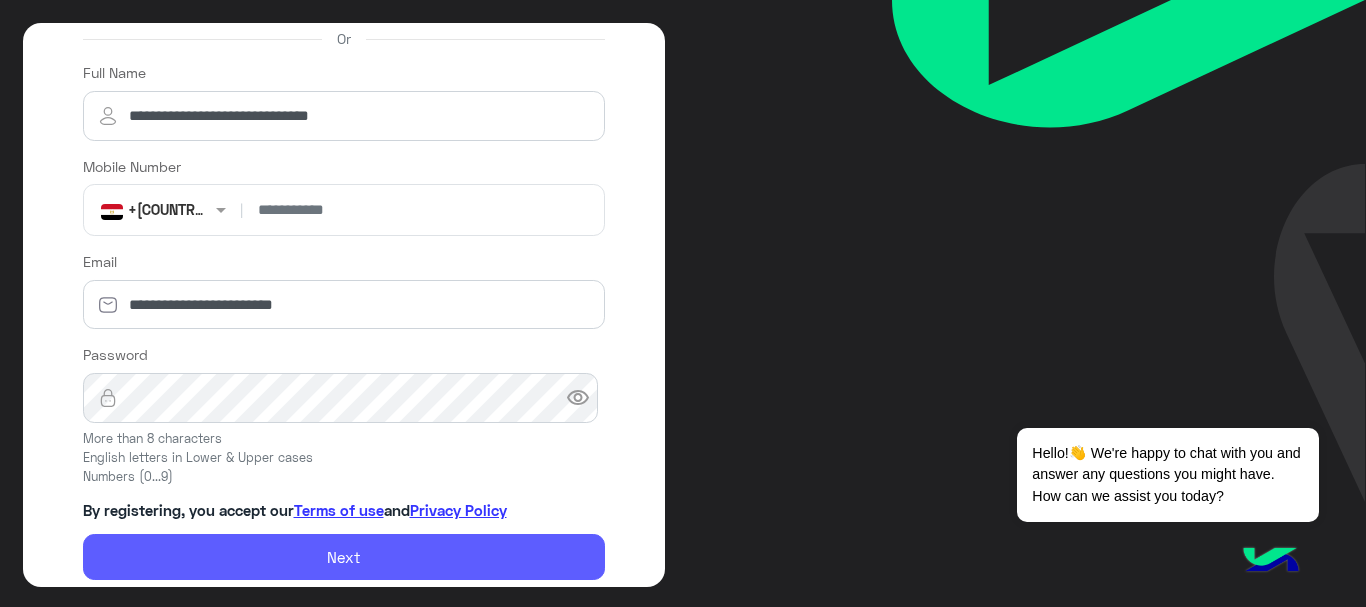 click on "Next" 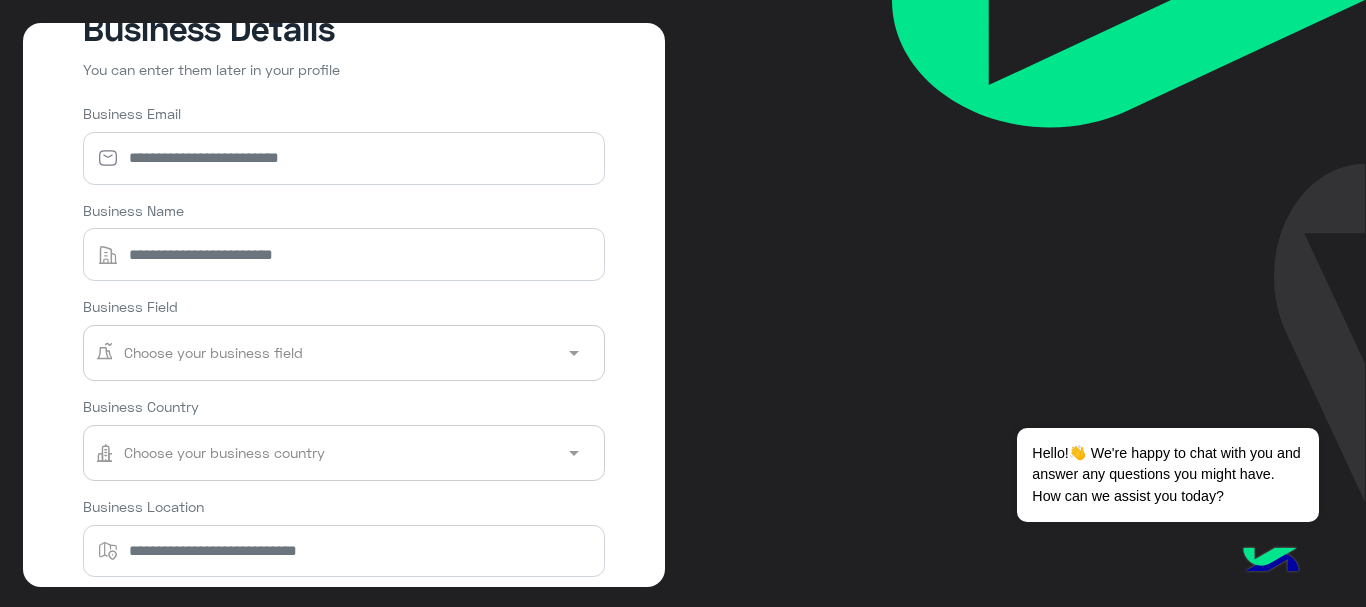 scroll, scrollTop: 106, scrollLeft: 0, axis: vertical 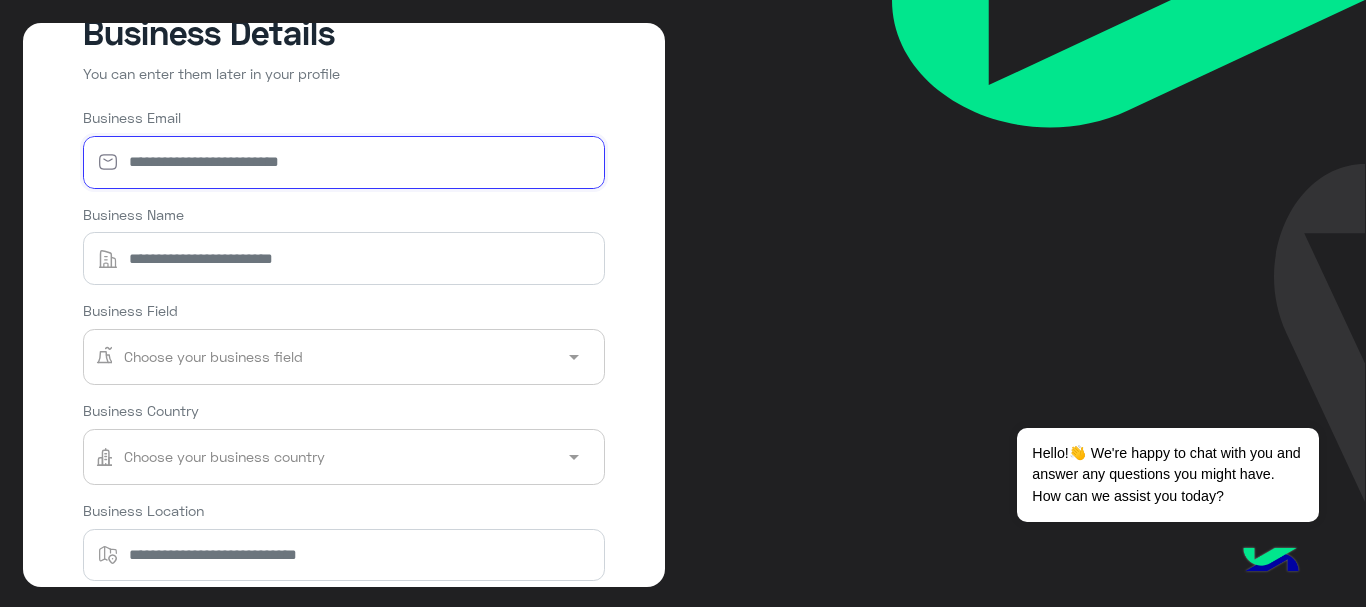 click on "Business Email" at bounding box center [344, 162] 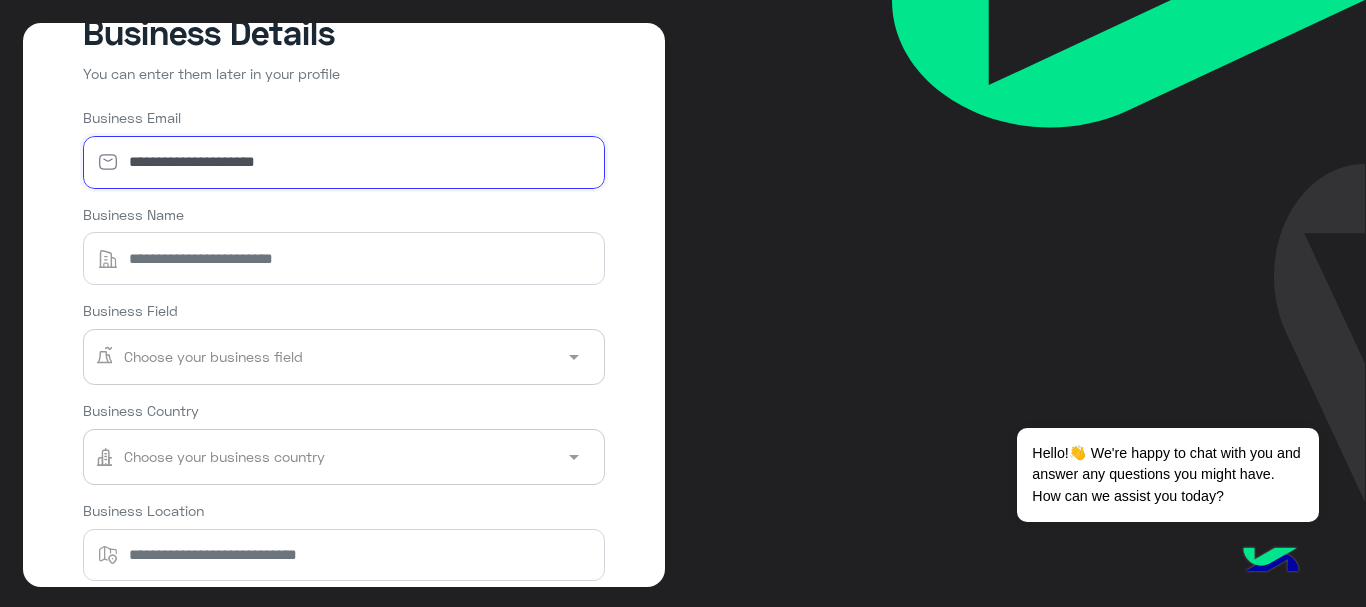type on "**********" 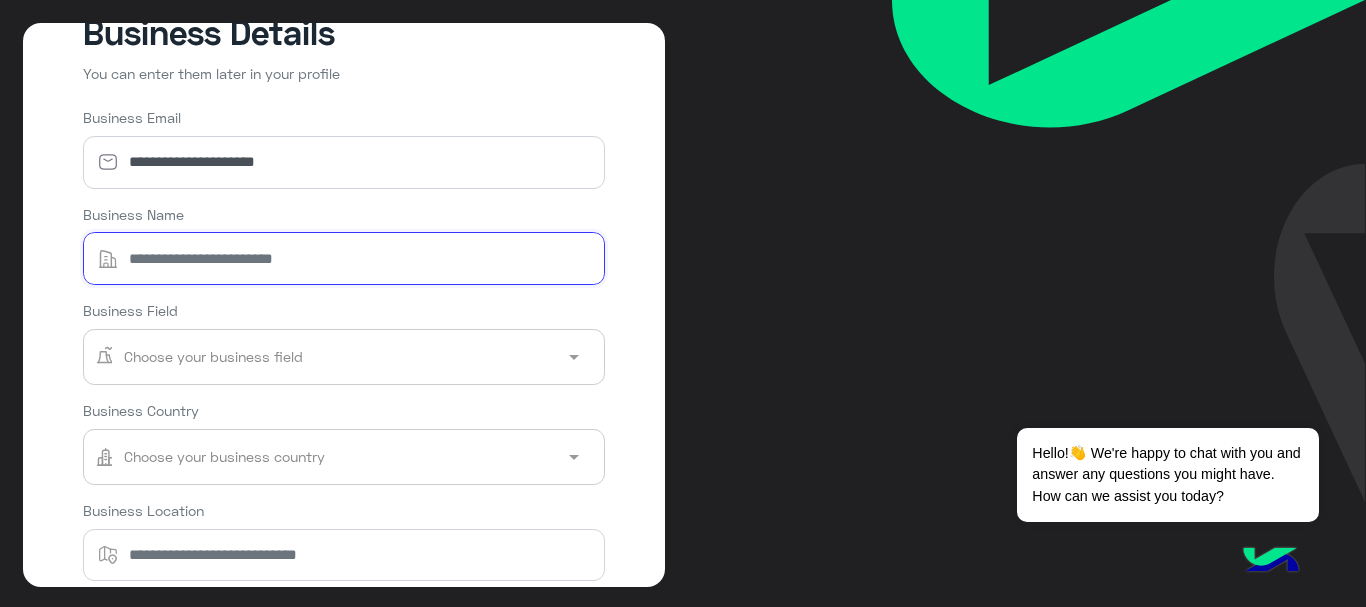click on "Business Name" at bounding box center (344, 258) 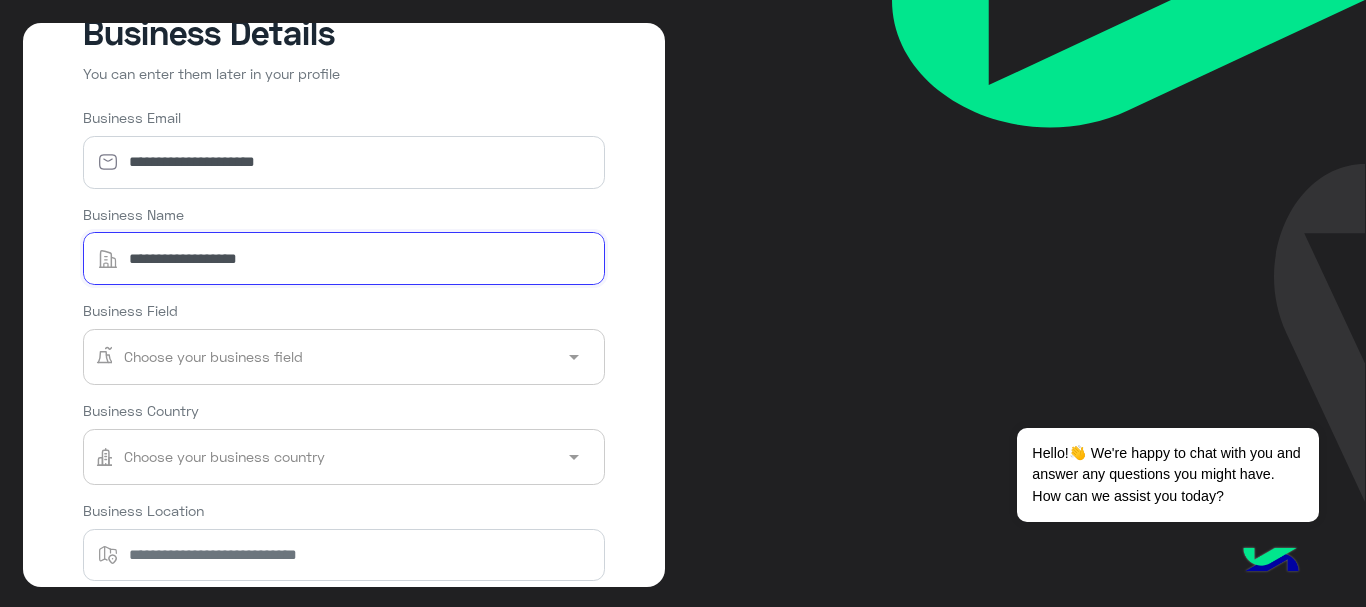type on "**********" 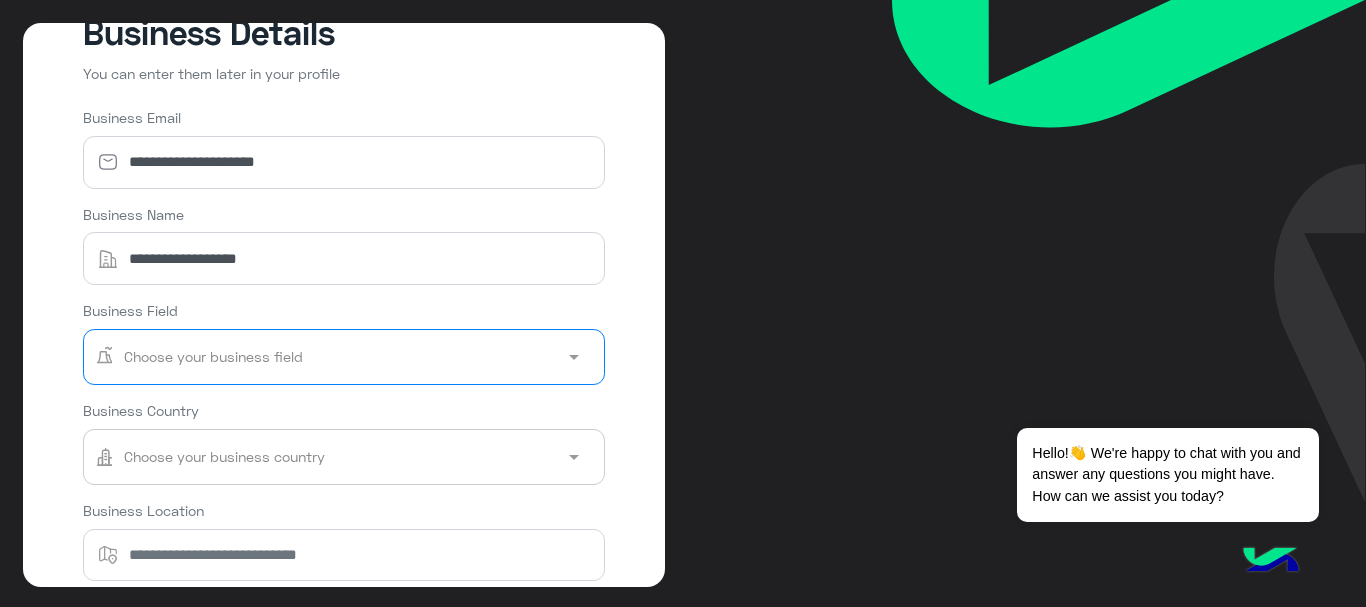 click 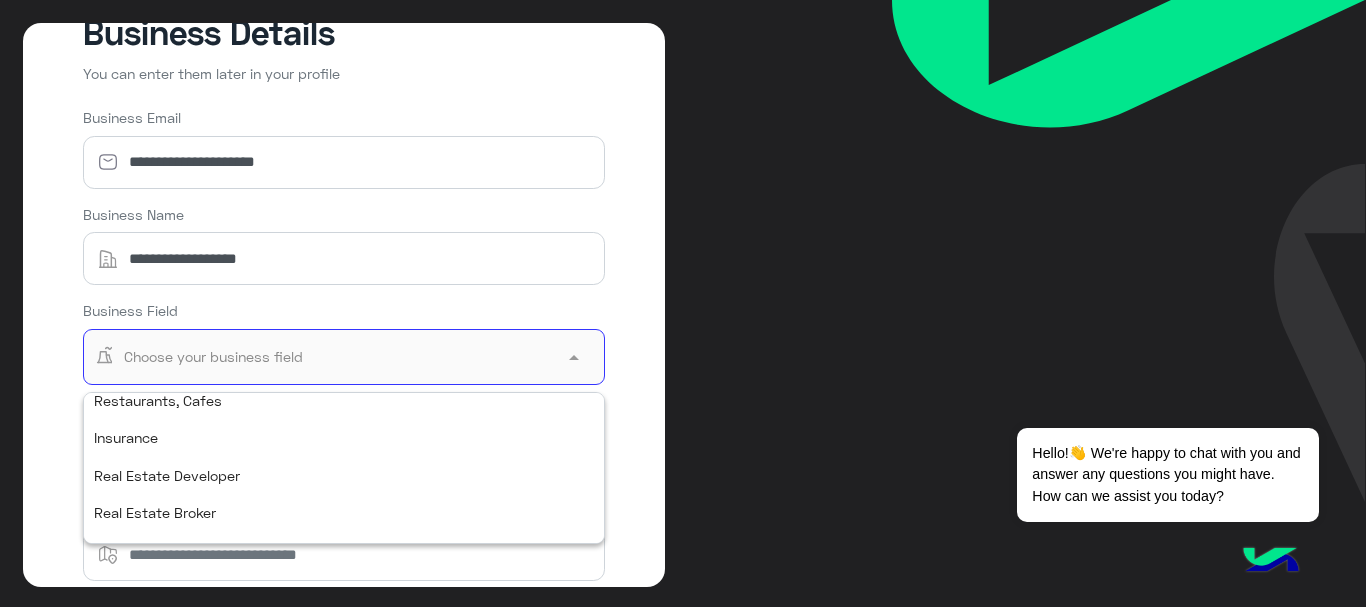 scroll, scrollTop: 173, scrollLeft: 0, axis: vertical 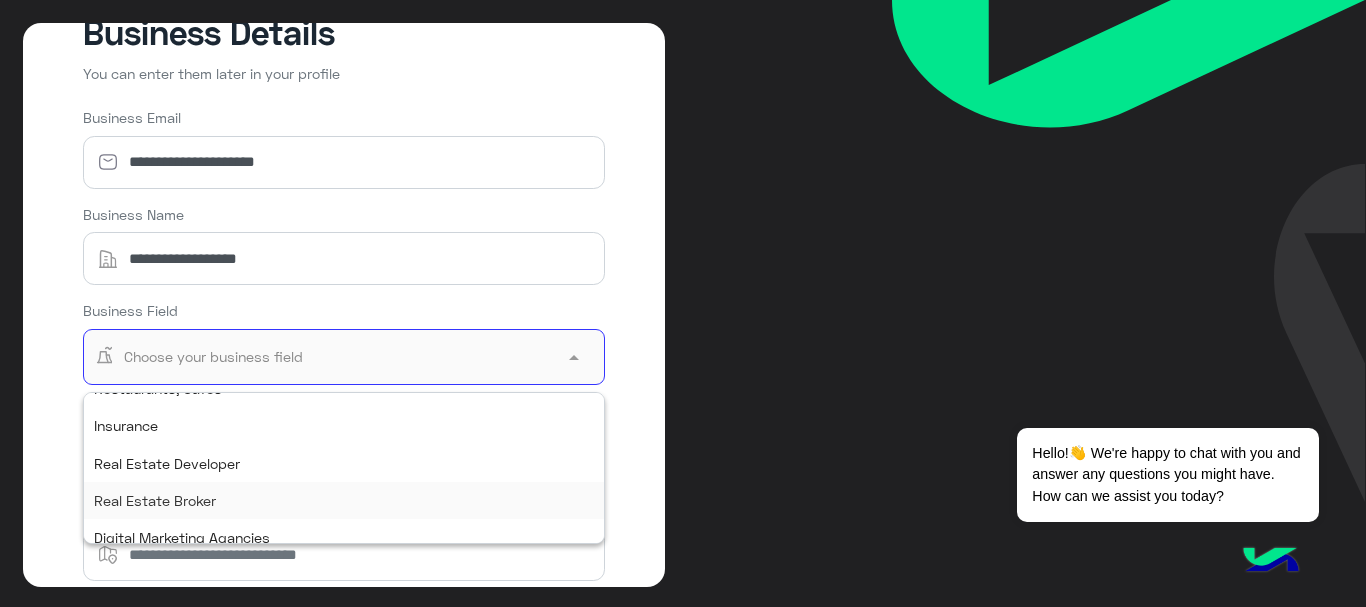 click on "Real Estate Broker" at bounding box center [155, 500] 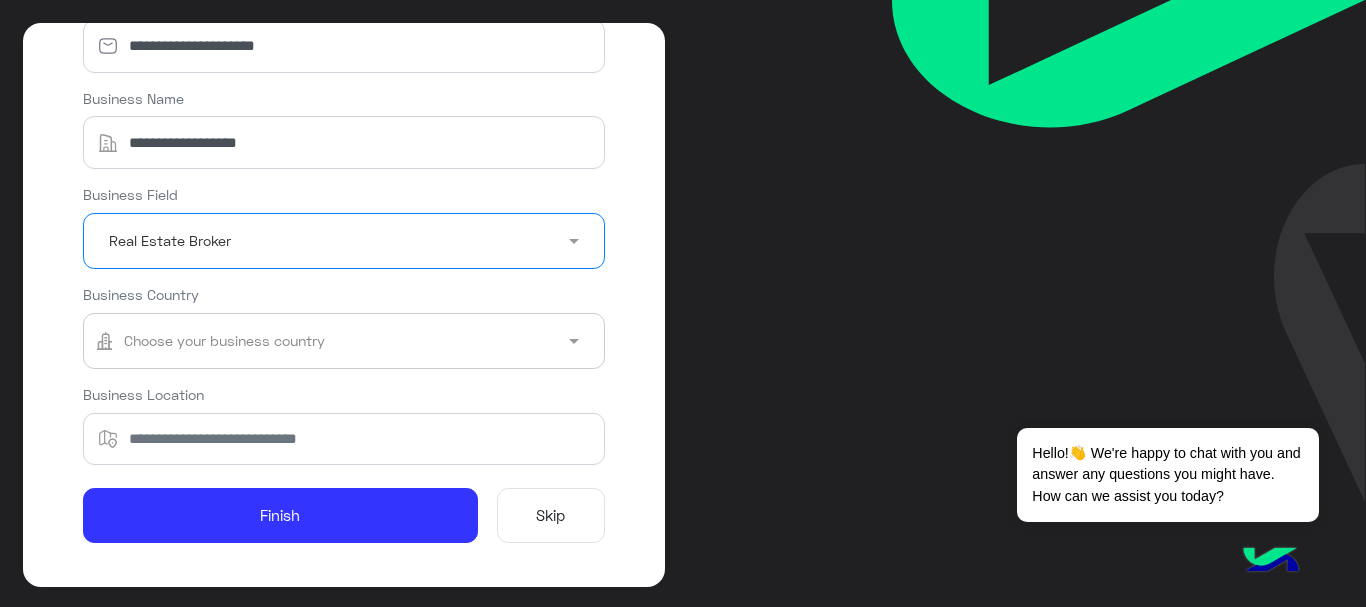 scroll, scrollTop: 223, scrollLeft: 0, axis: vertical 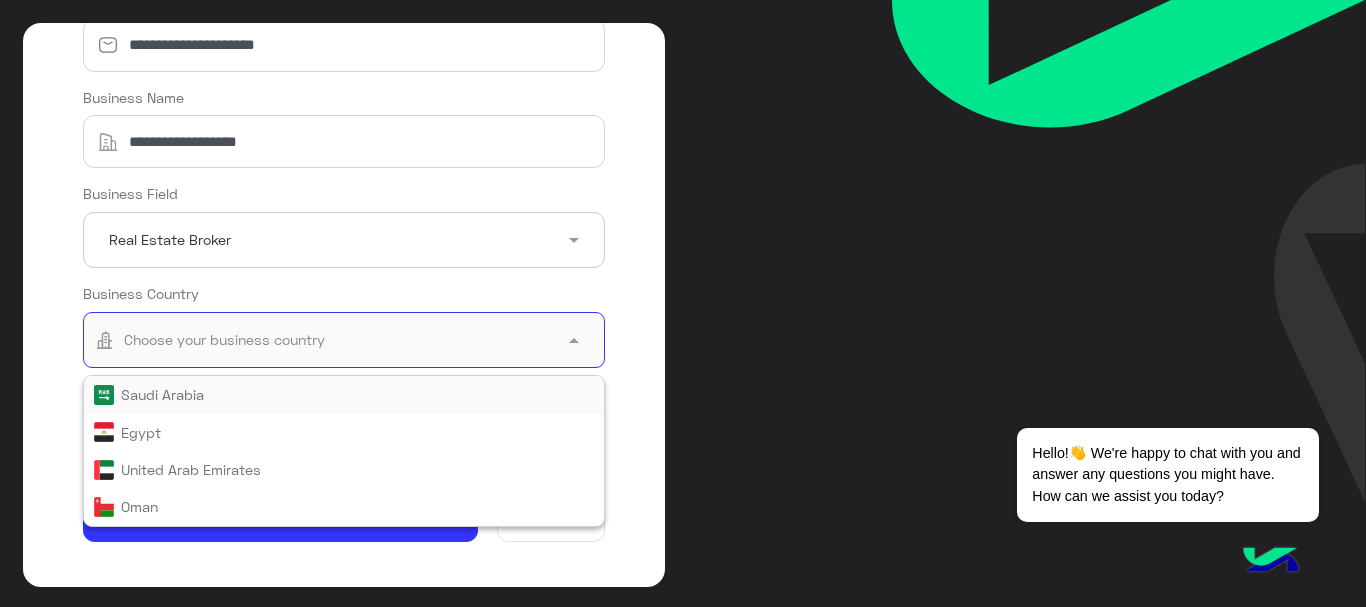 click 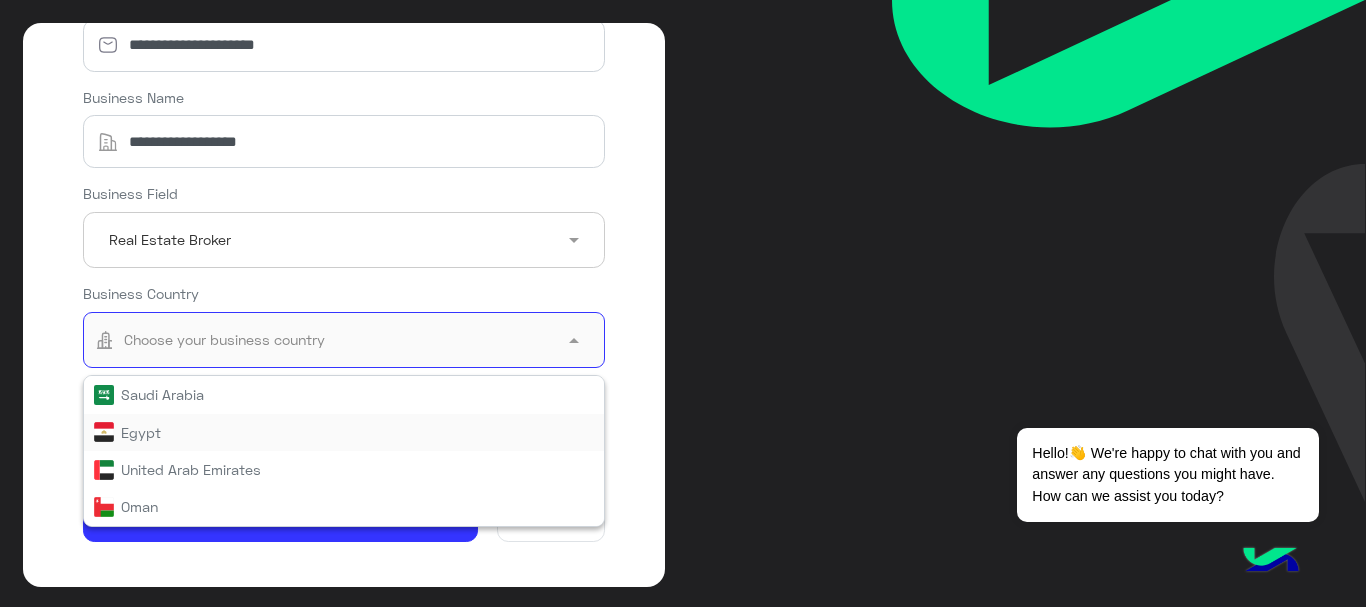 click on "Egypt" at bounding box center [141, 432] 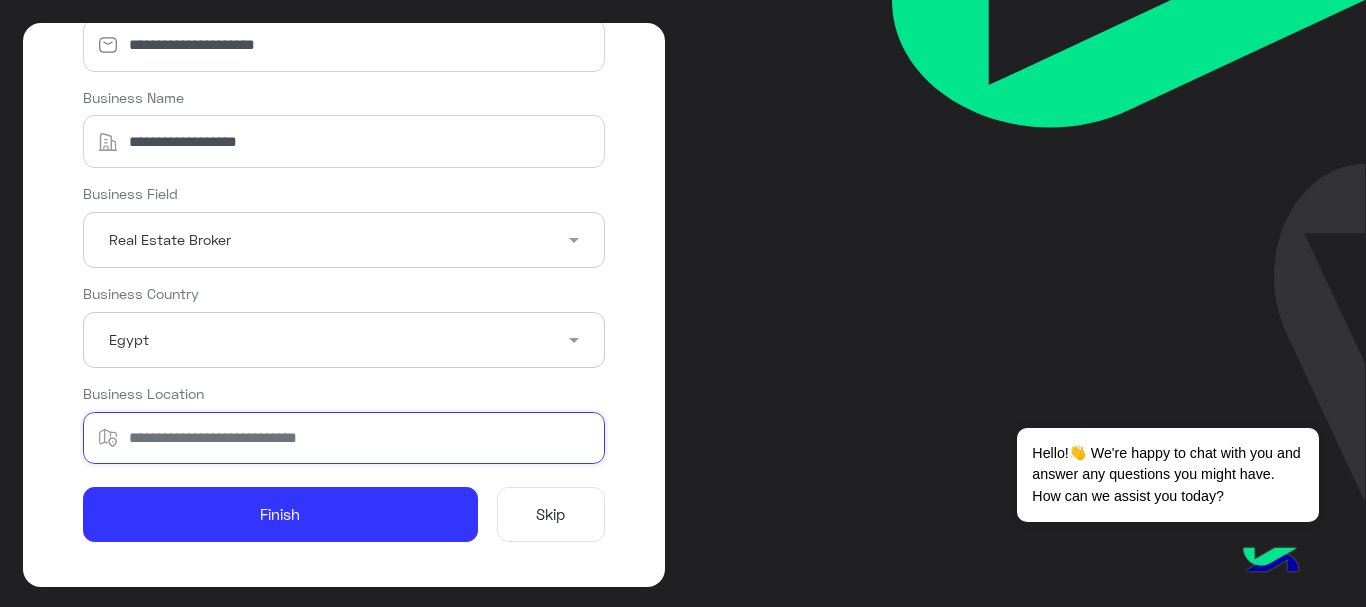 click on "Business Location" at bounding box center [344, 438] 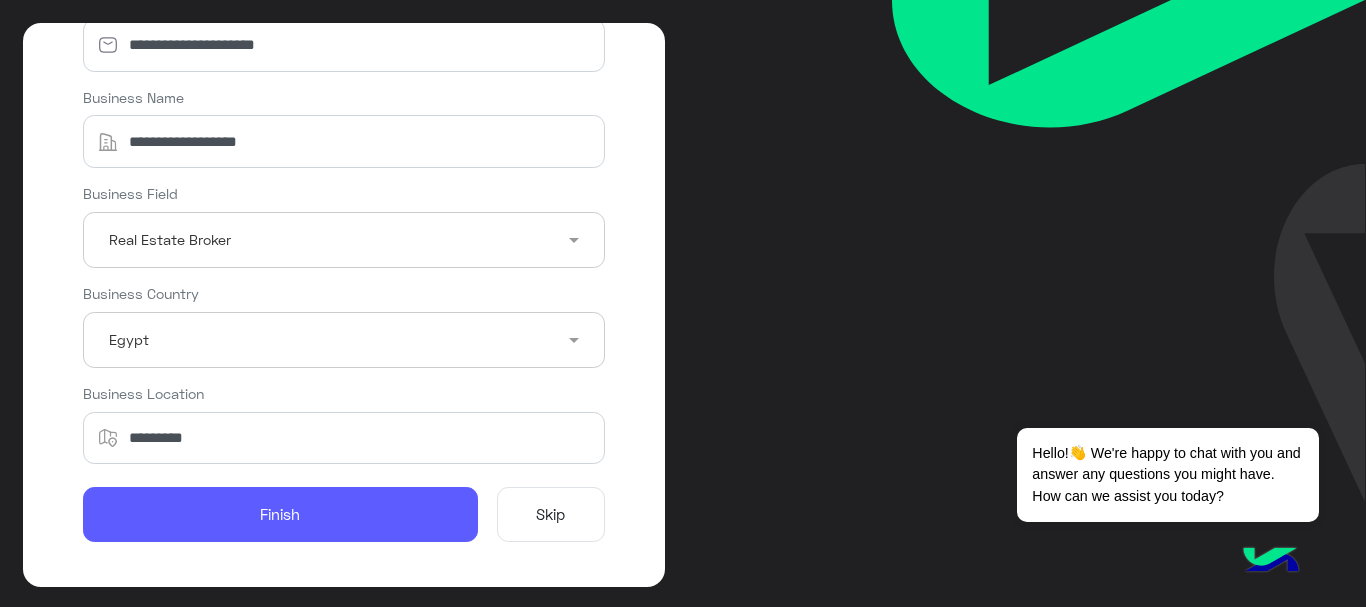 click on "Finish" 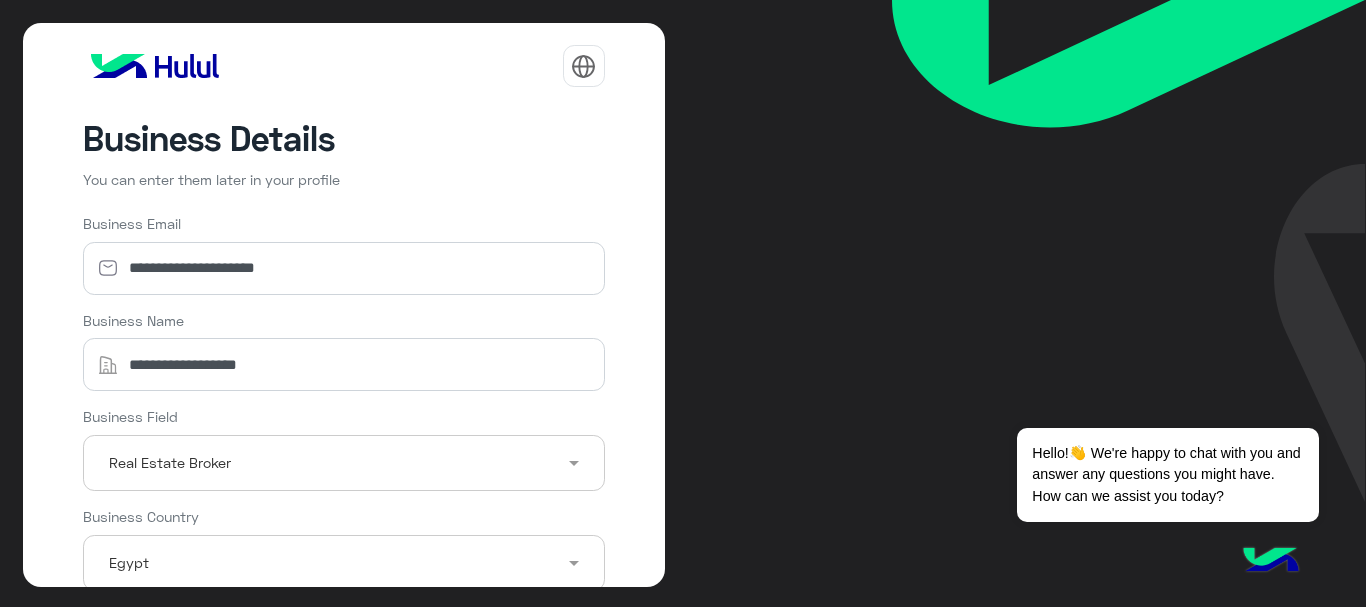 scroll, scrollTop: 223, scrollLeft: 0, axis: vertical 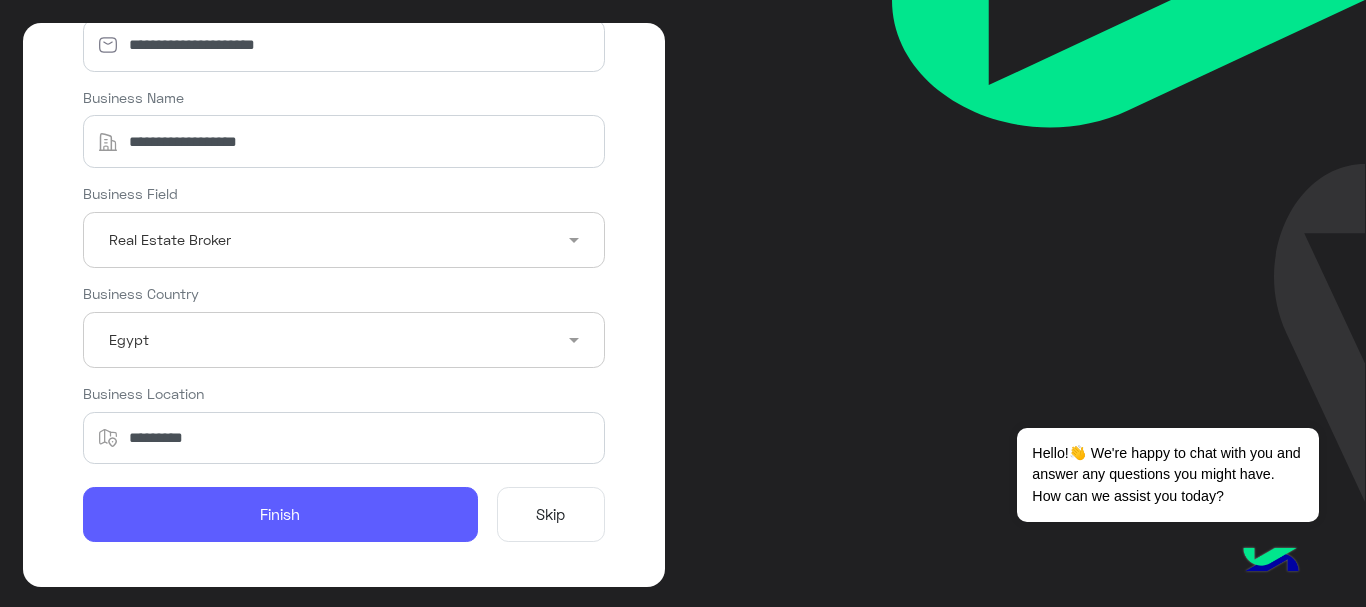 click on "Finish" 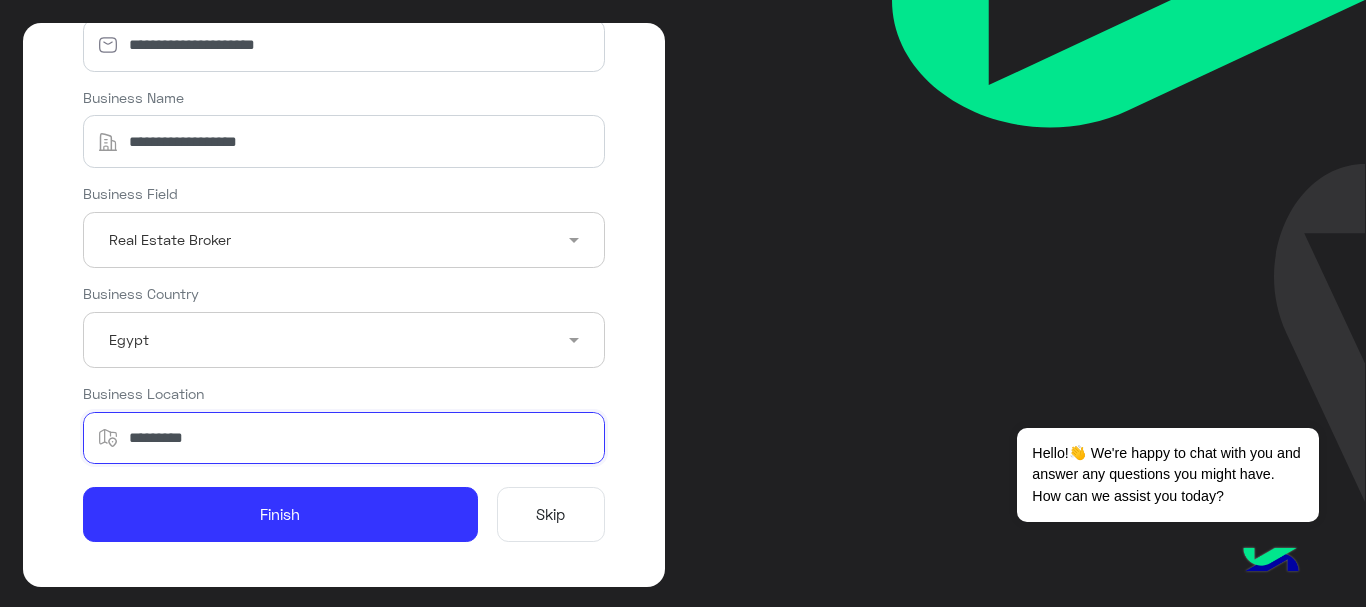 click on "*********" at bounding box center (344, 438) 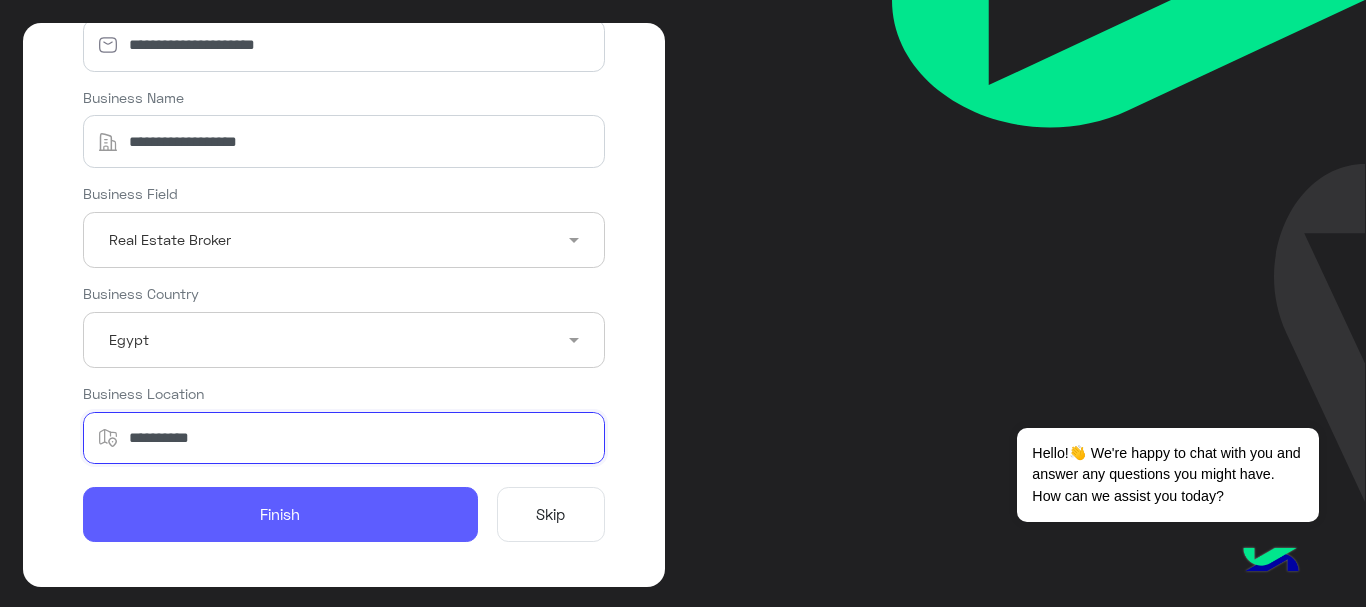 type on "*********" 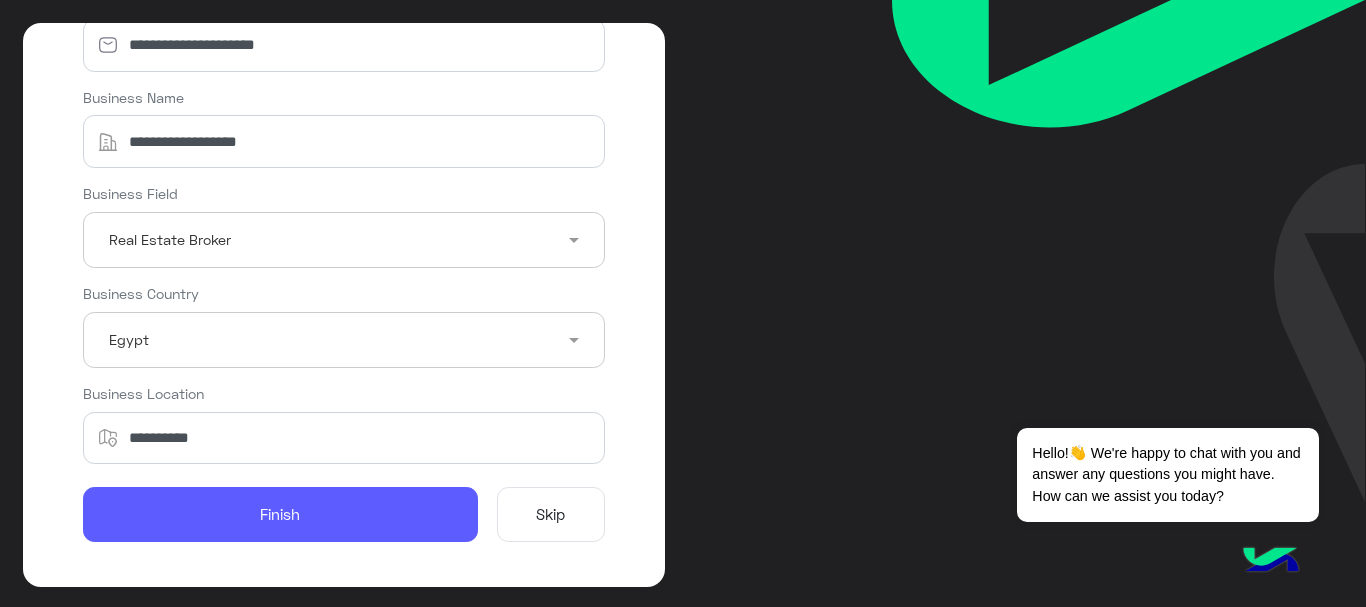 click on "Finish" 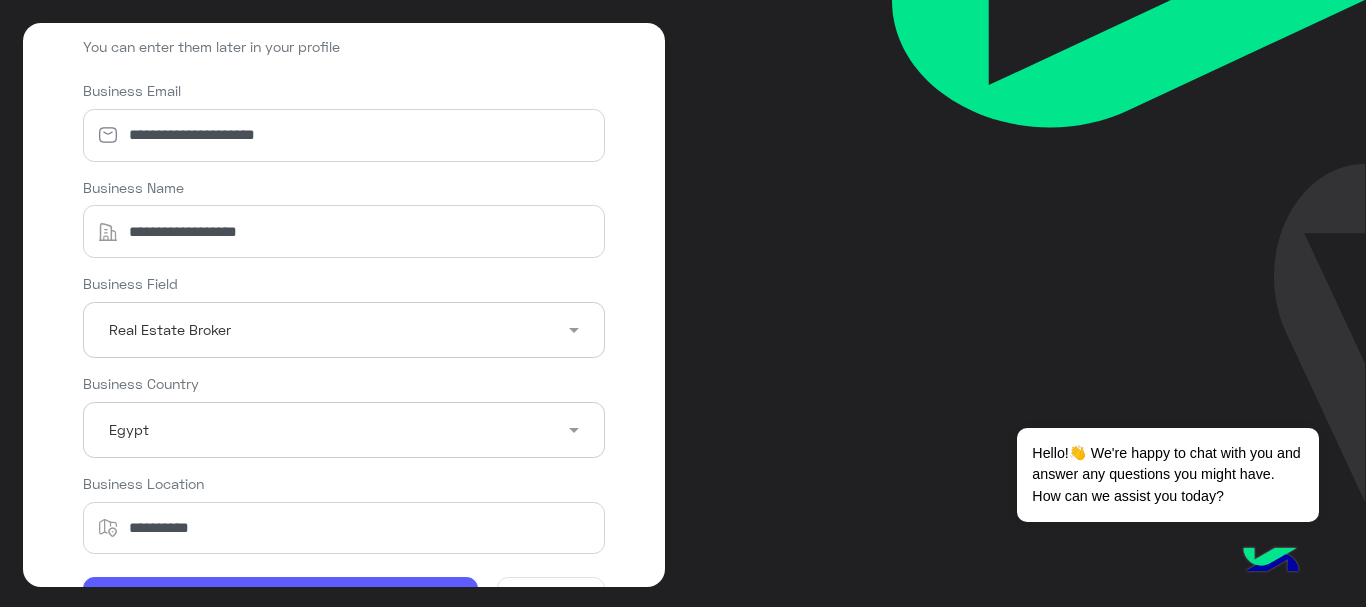 scroll, scrollTop: 223, scrollLeft: 0, axis: vertical 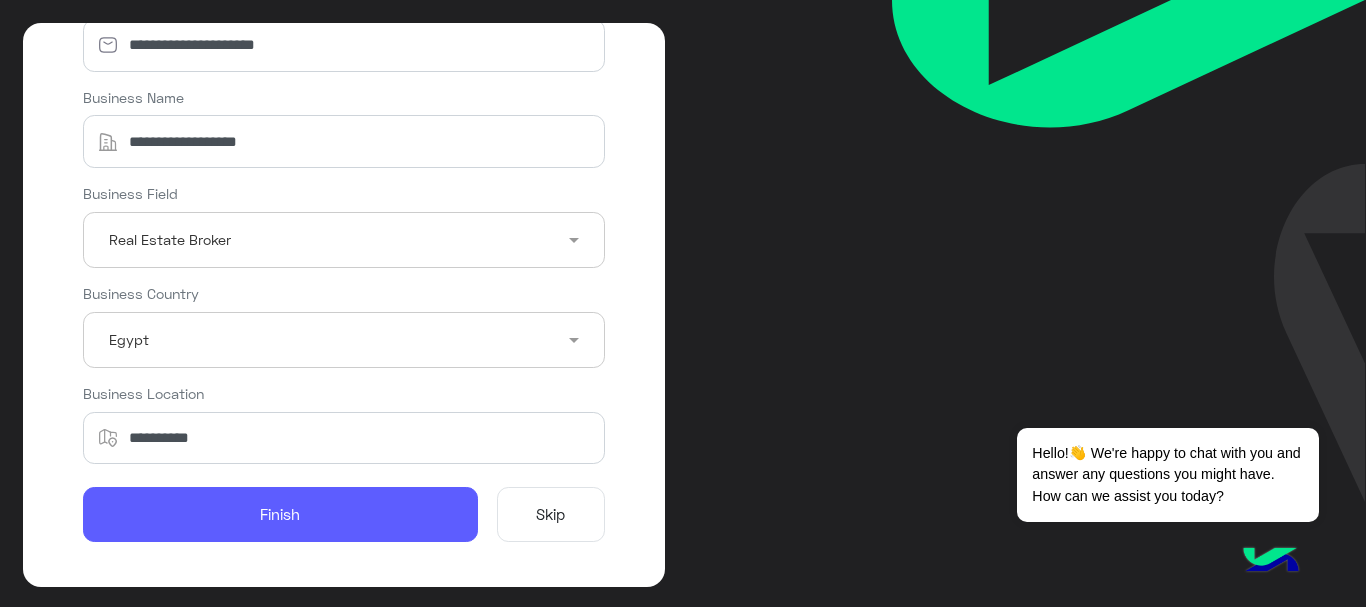 click on "Finish" 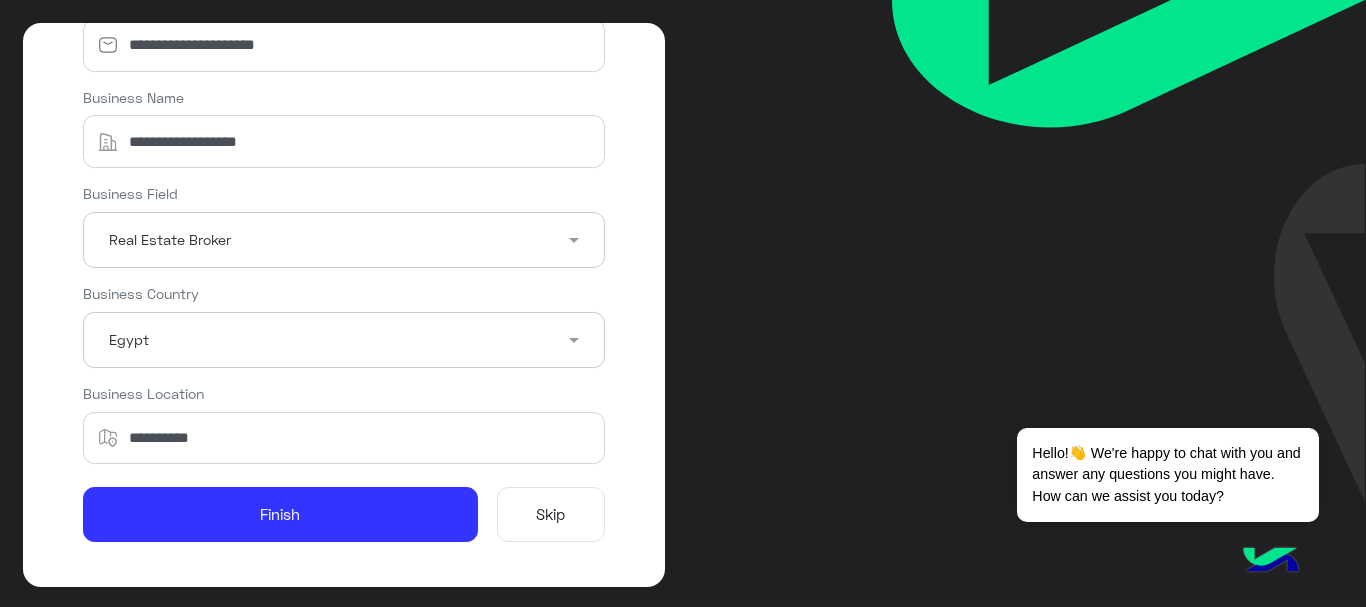 click on "Skip" 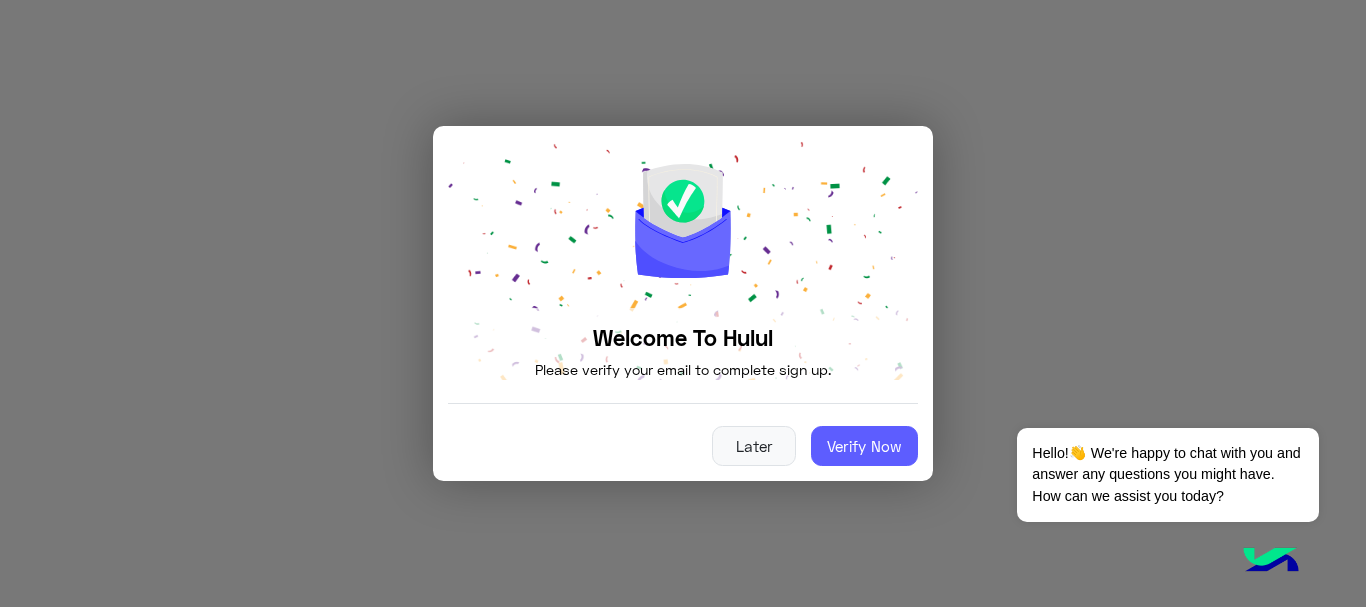 click on "Verify Now" 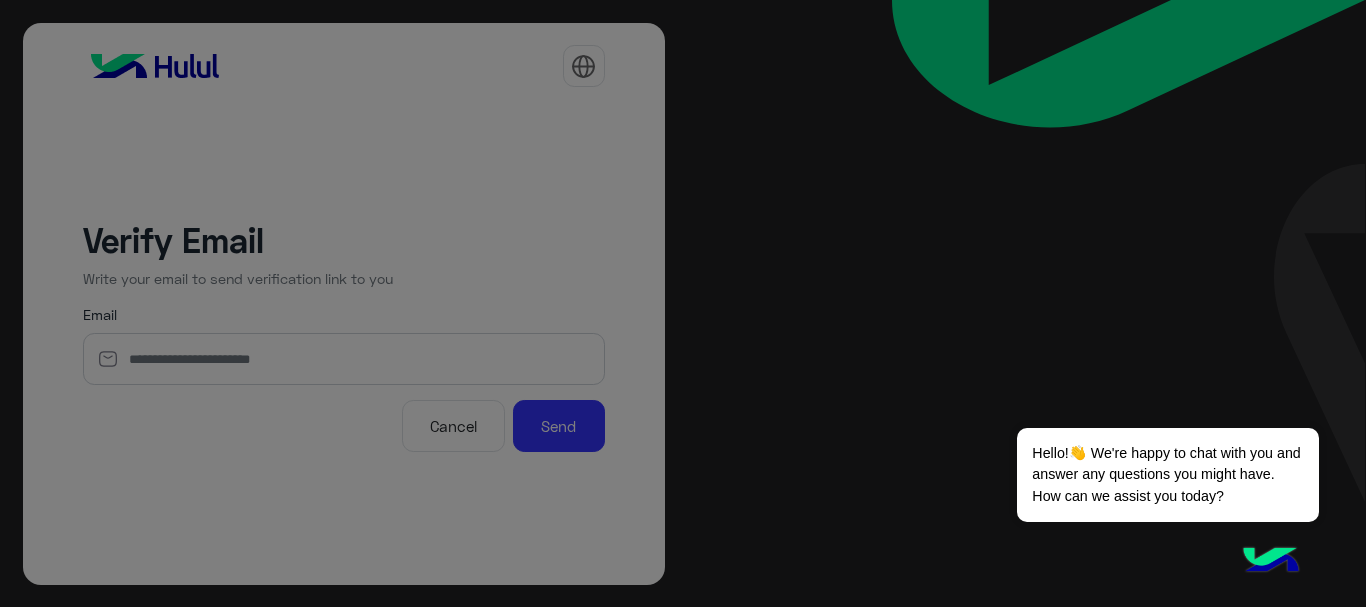 type on "**********" 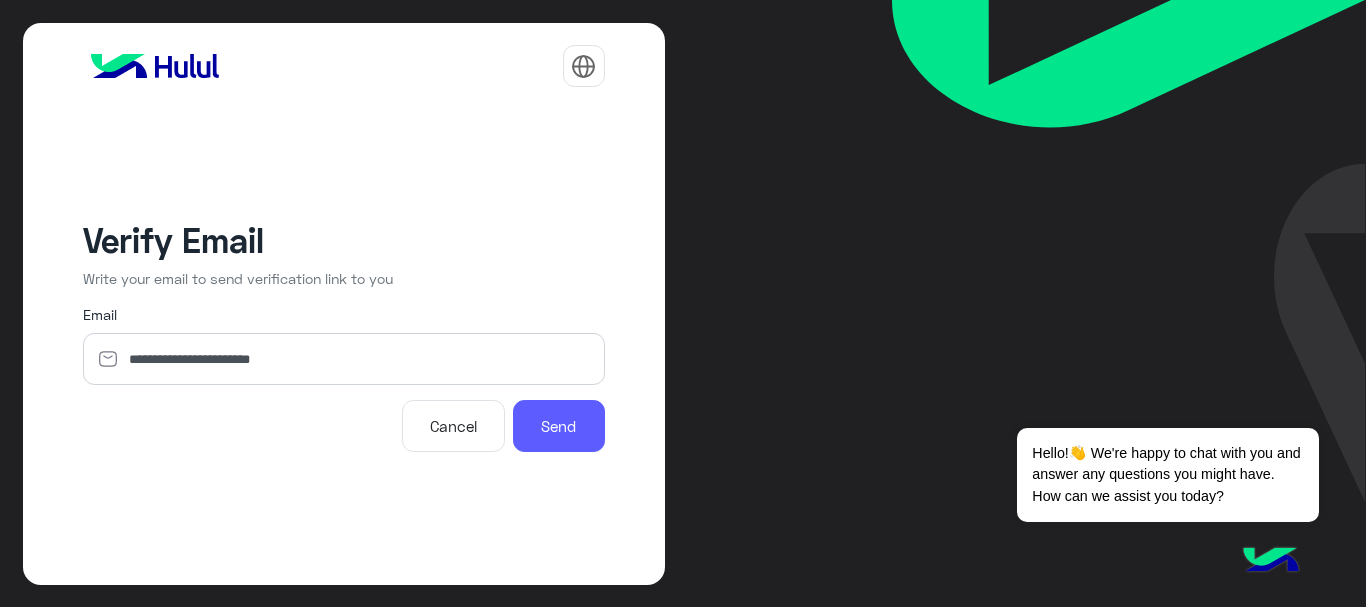click on "Send" 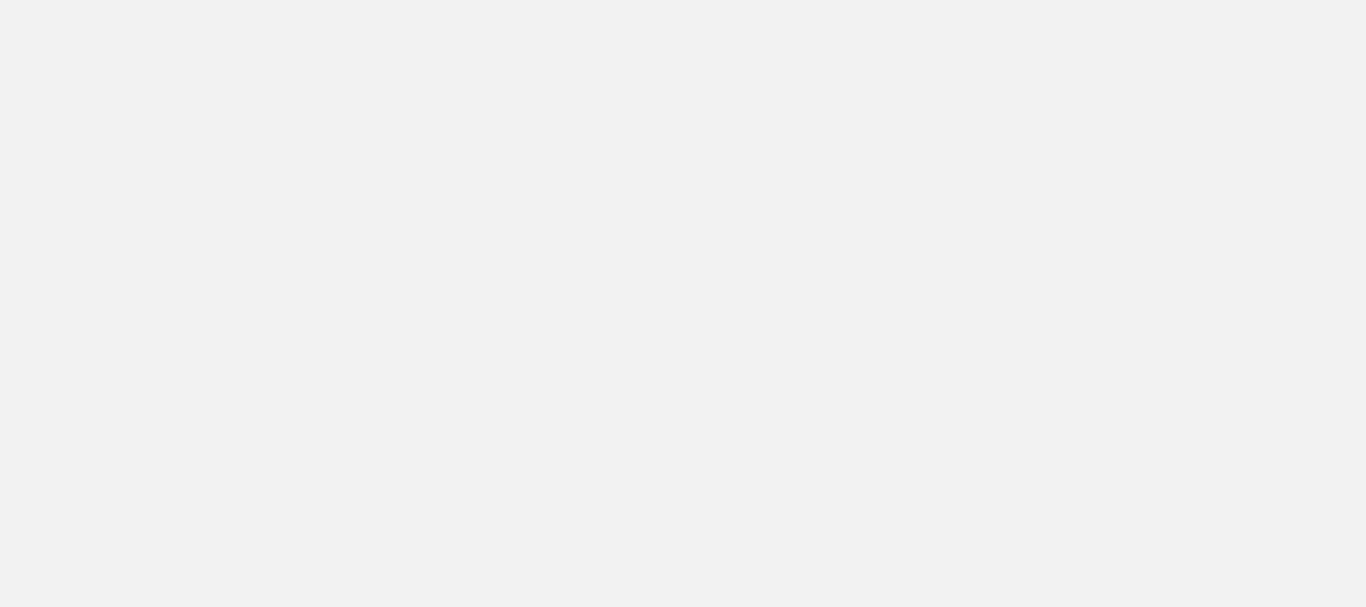 scroll, scrollTop: 0, scrollLeft: 0, axis: both 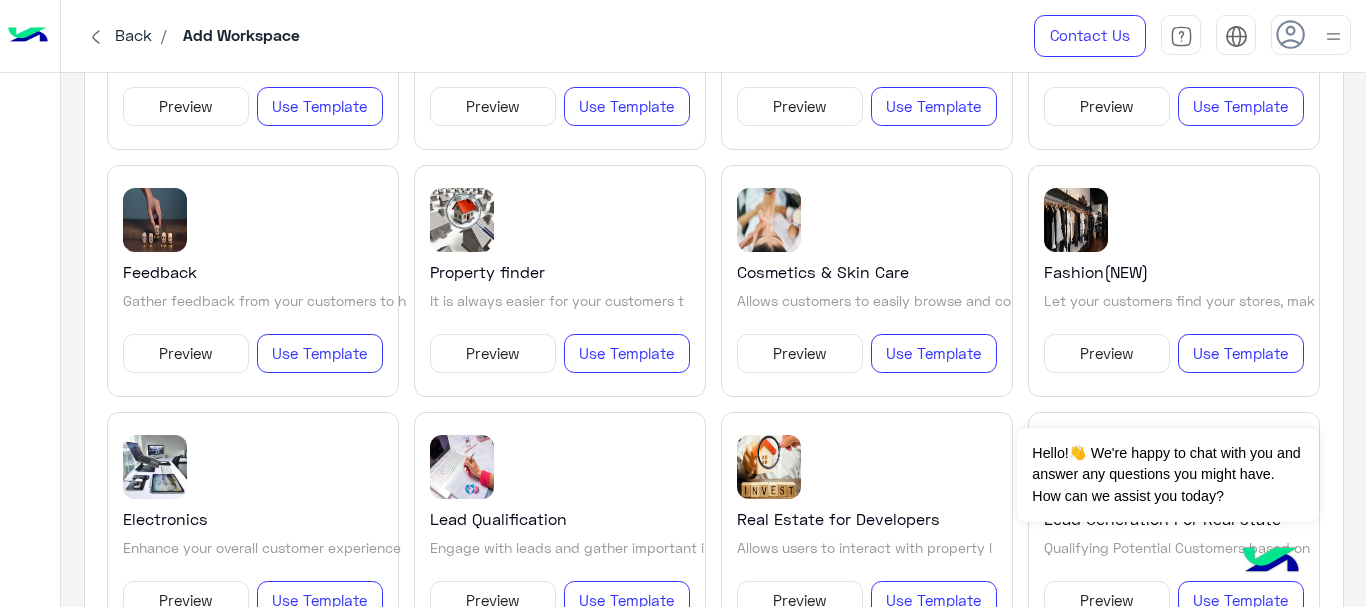 click on "Preview" at bounding box center (493, 354) 